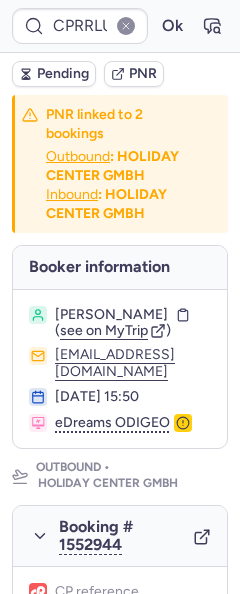 scroll, scrollTop: 0, scrollLeft: 0, axis: both 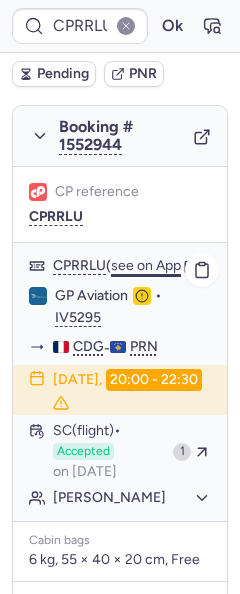 click on "see on App" 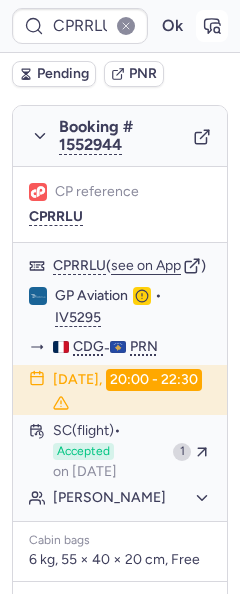 click 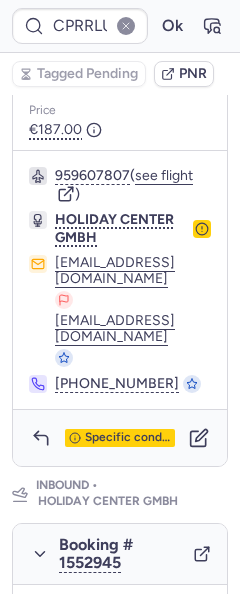 scroll, scrollTop: 1000, scrollLeft: 0, axis: vertical 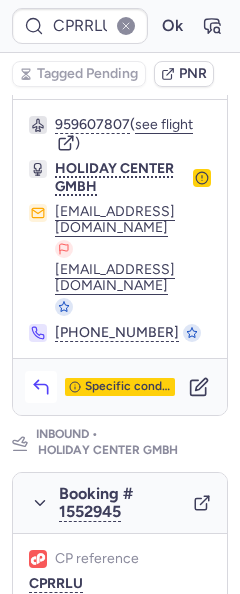 click 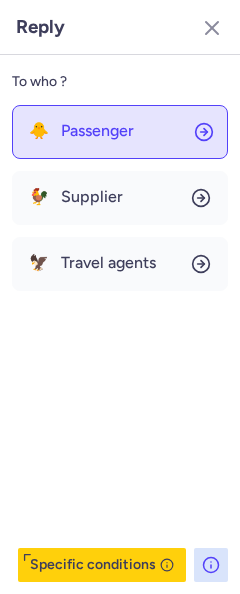 click on "Passenger" at bounding box center (97, 131) 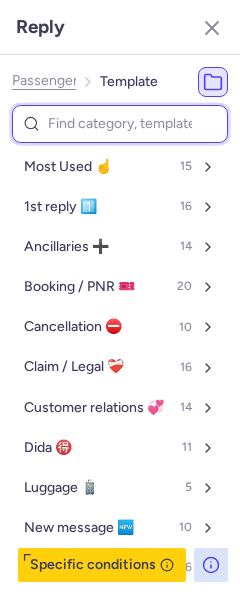 click at bounding box center [120, 124] 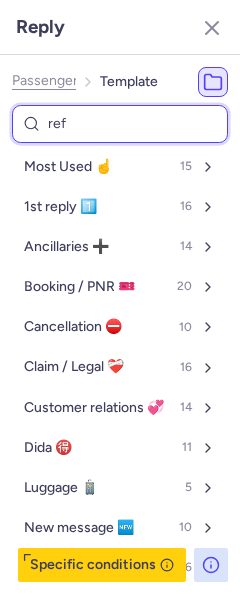 type on "refu" 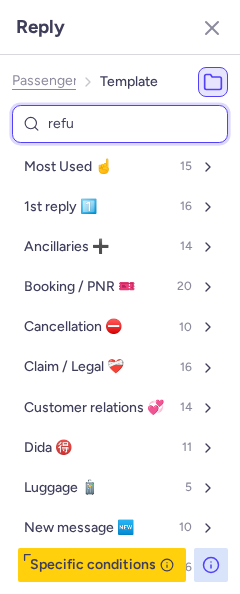 select on "en" 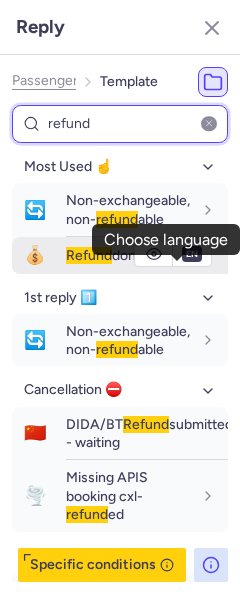 type on "refund" 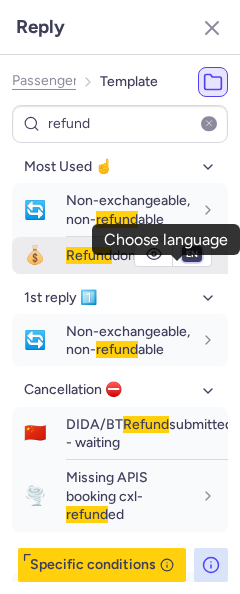click on "fr en de nl pt es it ru" at bounding box center (192, 254) 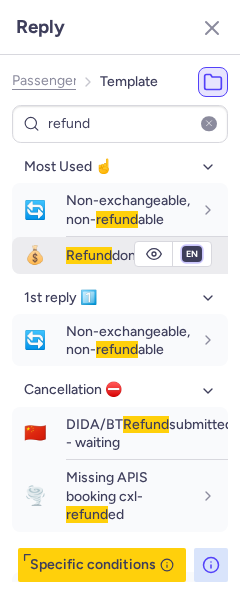 select on "fr" 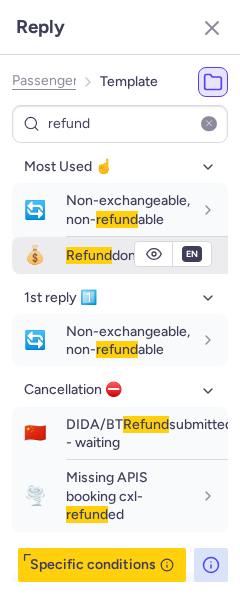 click on "fr en de nl pt es it ru" at bounding box center [192, 254] 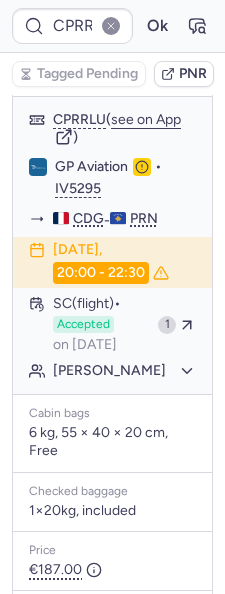 scroll, scrollTop: 437, scrollLeft: 0, axis: vertical 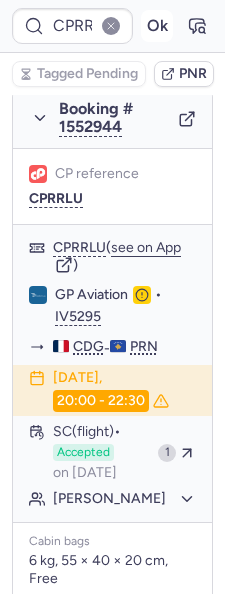 click on "Ok" at bounding box center [157, 26] 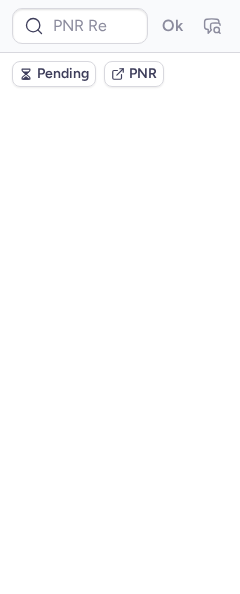 scroll, scrollTop: 0, scrollLeft: 0, axis: both 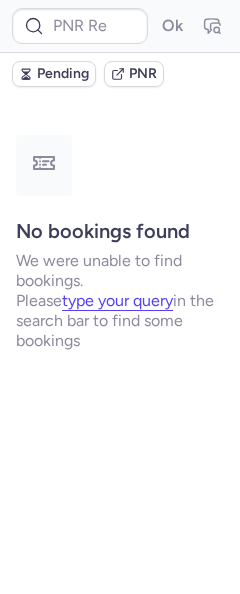 type on "CPUH7I" 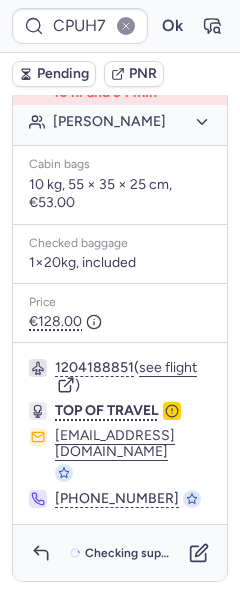 scroll, scrollTop: 552, scrollLeft: 0, axis: vertical 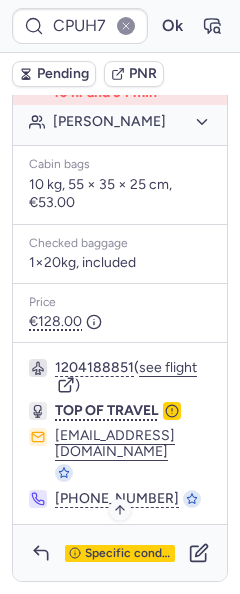 click on "Specific conditions" at bounding box center [128, 554] 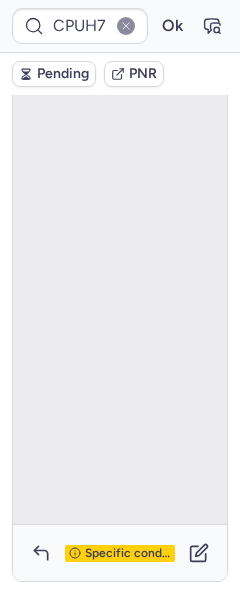 scroll, scrollTop: 144, scrollLeft: 0, axis: vertical 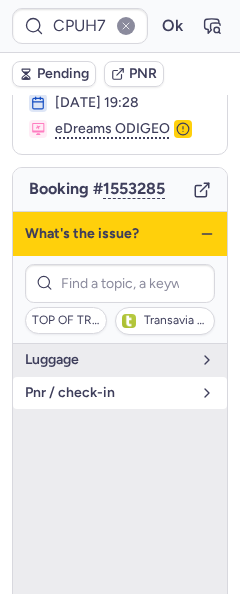 click on "pnr / check-in" at bounding box center [108, 393] 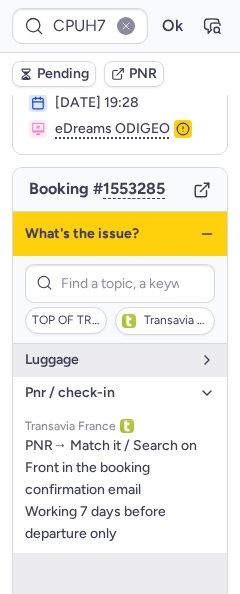 click 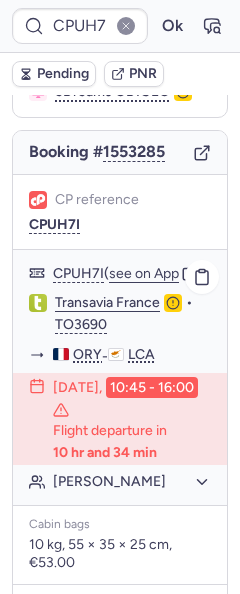 scroll, scrollTop: 244, scrollLeft: 0, axis: vertical 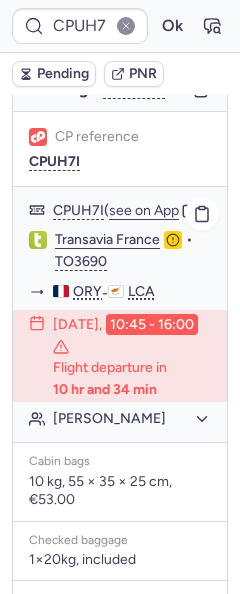 click on "[PERSON_NAME]" 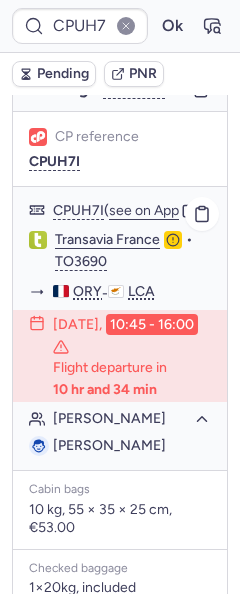 click on "[PERSON_NAME]" at bounding box center [109, 445] 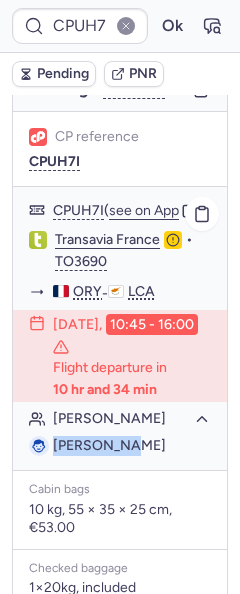 drag, startPoint x: 100, startPoint y: 446, endPoint x: 70, endPoint y: 446, distance: 30 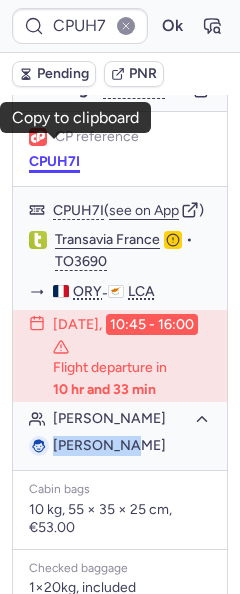 click on "CPUH7I" at bounding box center (54, 162) 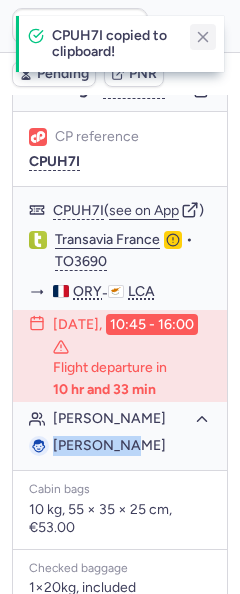 click 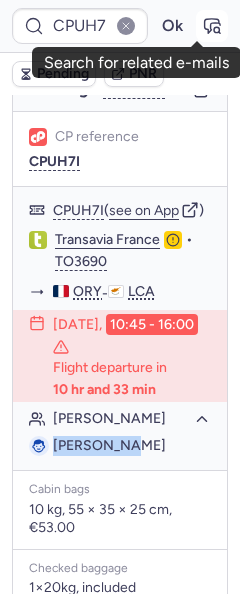 click 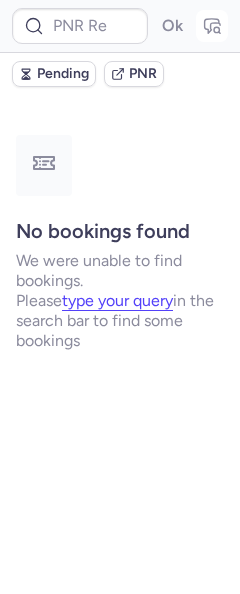 scroll, scrollTop: 0, scrollLeft: 0, axis: both 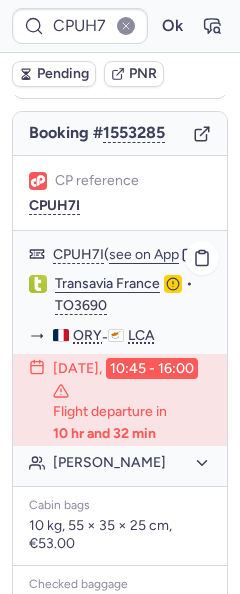 click on "Transavia France" 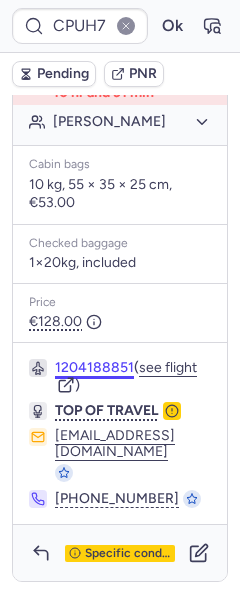 scroll, scrollTop: 552, scrollLeft: 0, axis: vertical 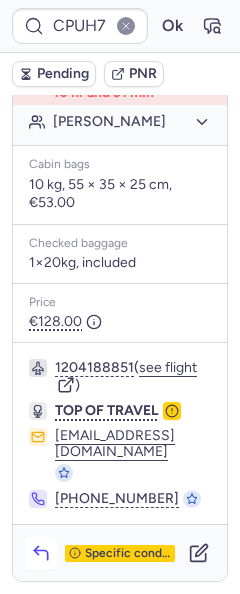 click 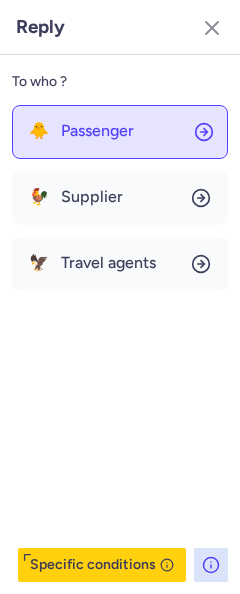 click on "Passenger" at bounding box center (97, 131) 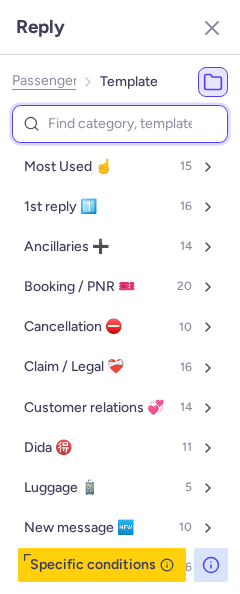 click at bounding box center (120, 124) 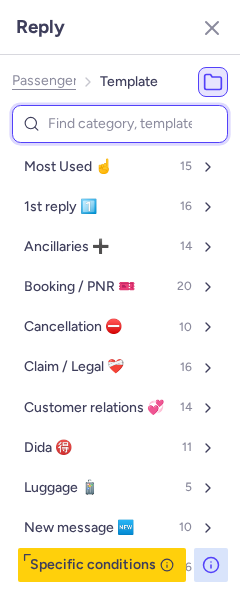 type on "v" 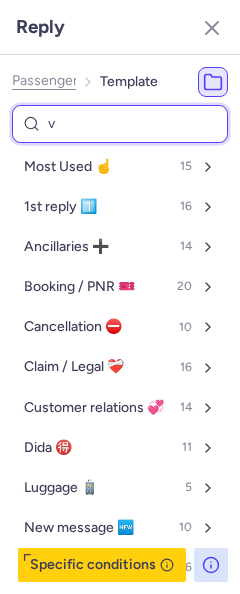 select on "en" 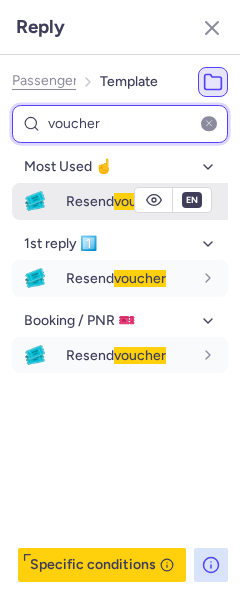 type on "voucher" 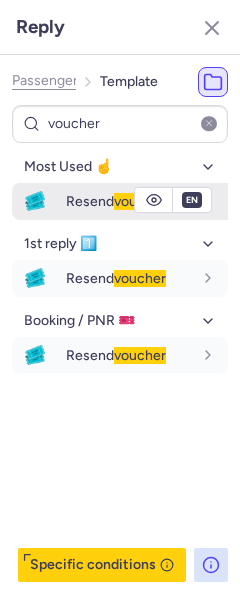 click on "Resend  voucher" at bounding box center (116, 201) 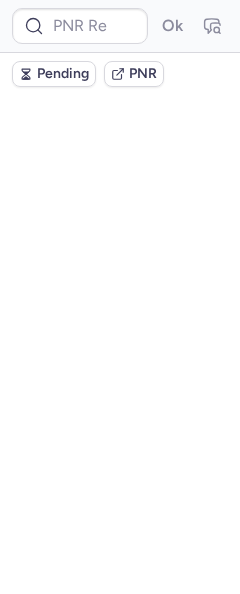 scroll, scrollTop: 0, scrollLeft: 0, axis: both 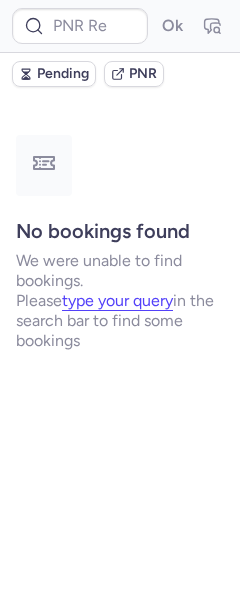 type on "CPC3VB" 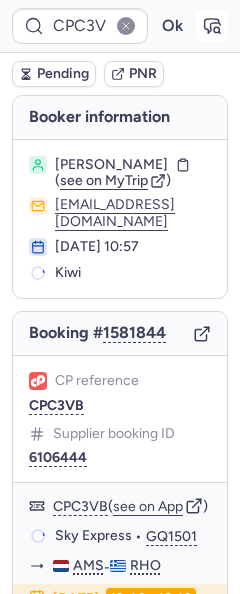 click 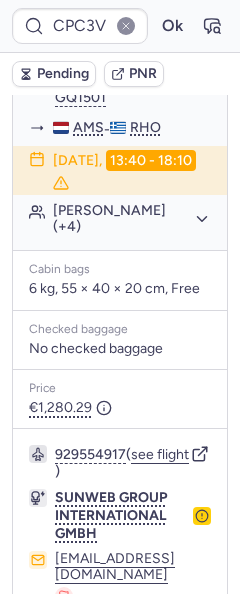 scroll, scrollTop: 701, scrollLeft: 0, axis: vertical 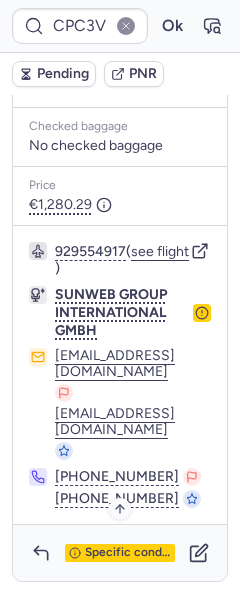 click on "Specific conditions" at bounding box center (128, 553) 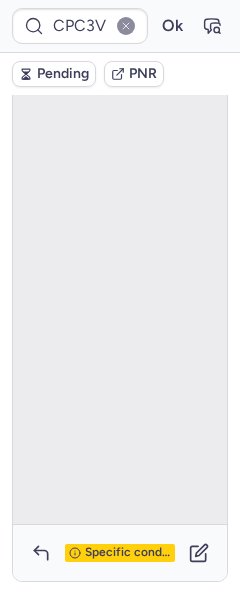 scroll, scrollTop: 168, scrollLeft: 0, axis: vertical 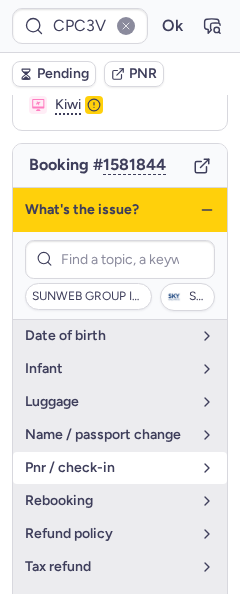 click on "pnr / check-in" at bounding box center (108, 468) 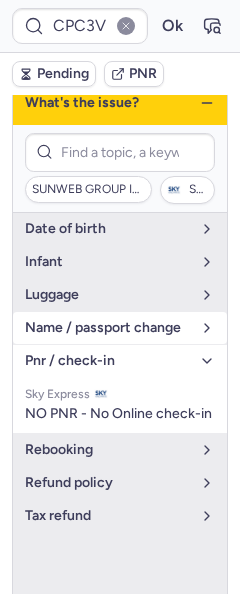 scroll, scrollTop: 268, scrollLeft: 0, axis: vertical 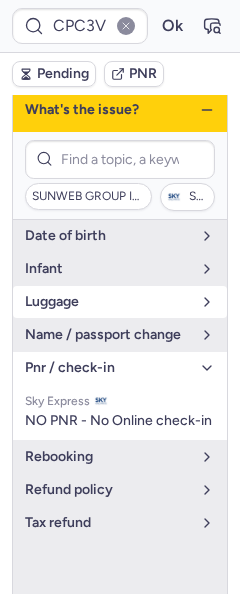 click on "luggage" at bounding box center (120, 302) 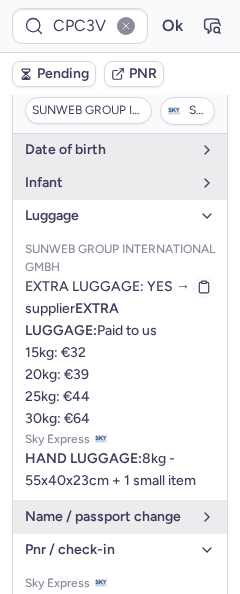 scroll, scrollTop: 368, scrollLeft: 0, axis: vertical 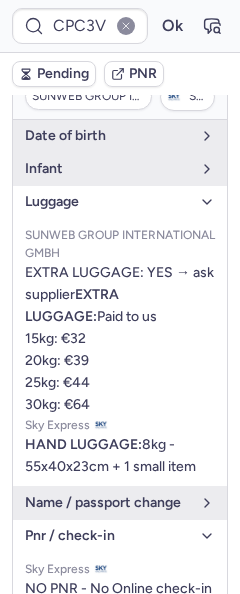 click on "Pending" at bounding box center [63, 74] 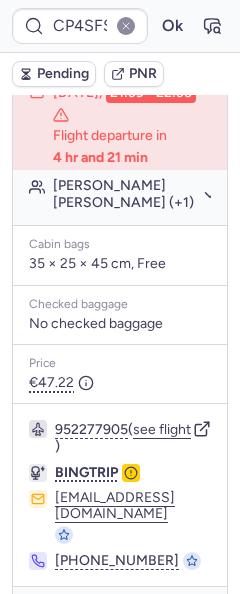 scroll, scrollTop: 648, scrollLeft: 0, axis: vertical 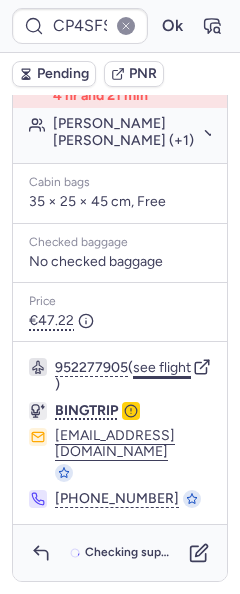 click on "see flight" 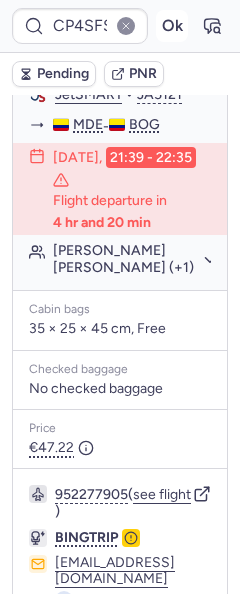 scroll, scrollTop: 448, scrollLeft: 0, axis: vertical 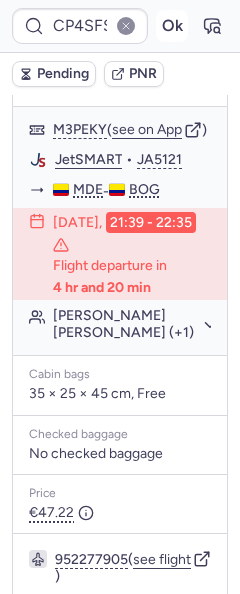 click on "Ok" at bounding box center [172, 26] 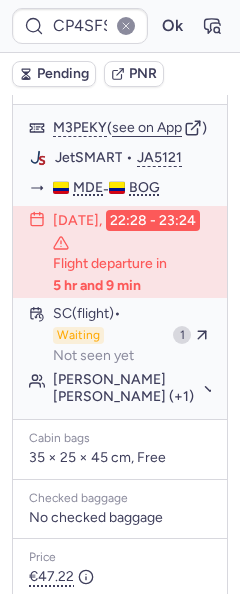 scroll, scrollTop: 448, scrollLeft: 0, axis: vertical 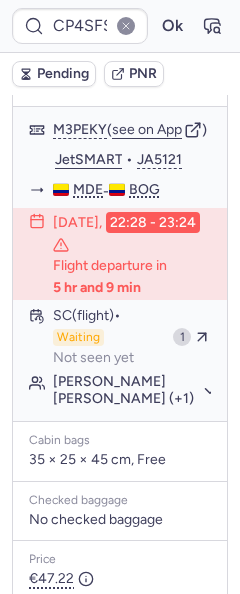 type on "CP698F" 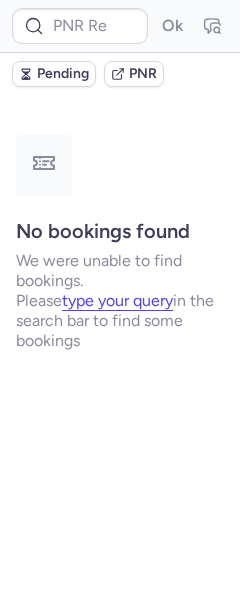 scroll, scrollTop: 0, scrollLeft: 0, axis: both 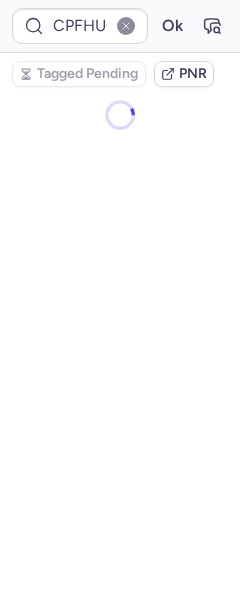 type on "CPMYKB" 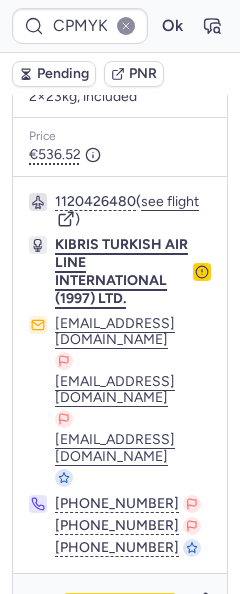 scroll, scrollTop: 705, scrollLeft: 0, axis: vertical 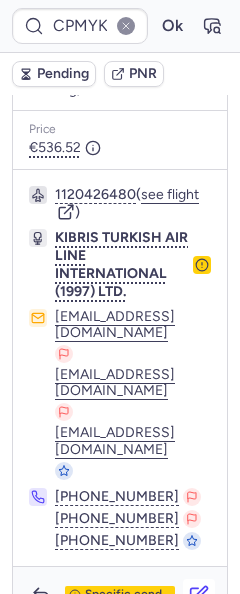 click 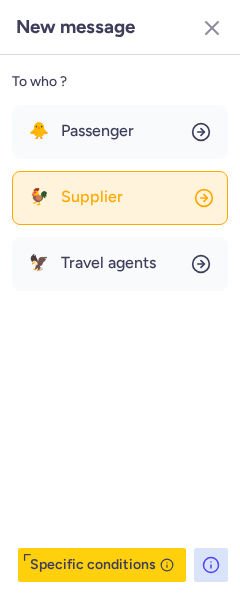 click on "Supplier" at bounding box center (92, 197) 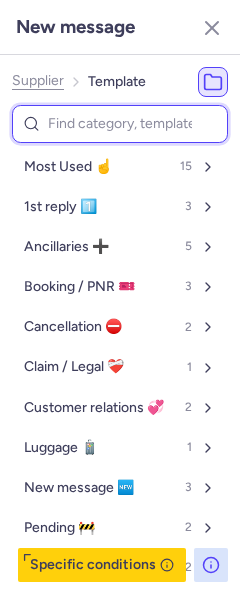 click at bounding box center (120, 124) 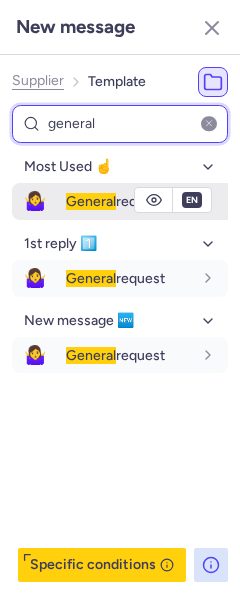 type on "general" 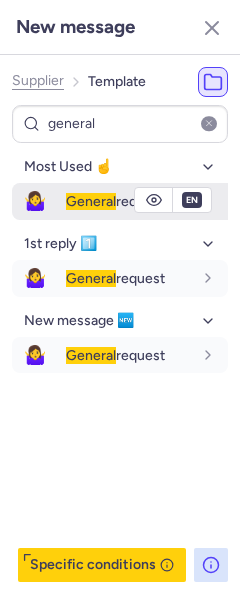 click on "🤷‍♀️" at bounding box center [35, 201] 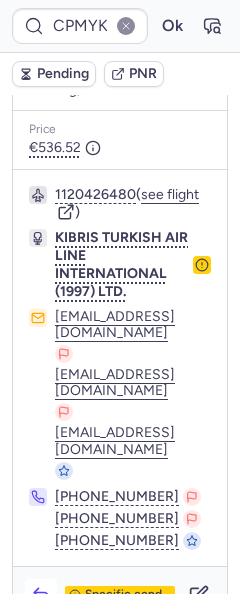 click 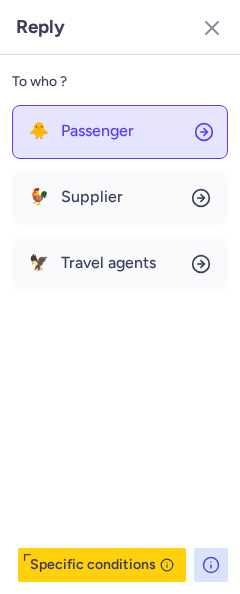 click on "Passenger" at bounding box center (97, 131) 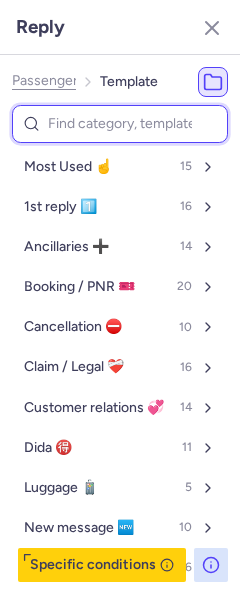 click at bounding box center (120, 124) 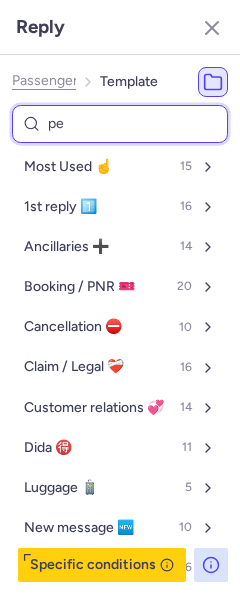 type on "pen" 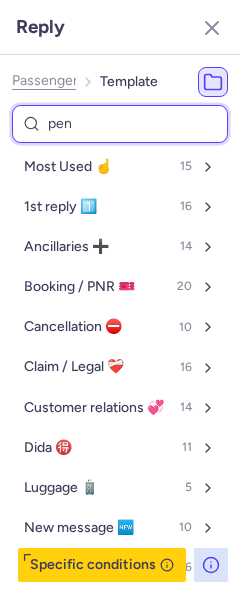 select on "en" 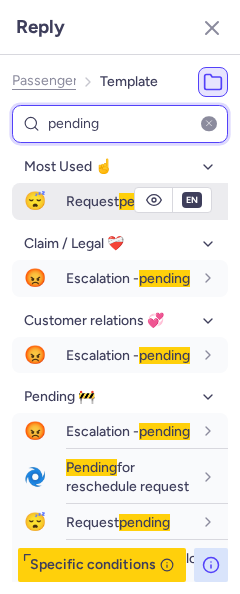 type on "pending" 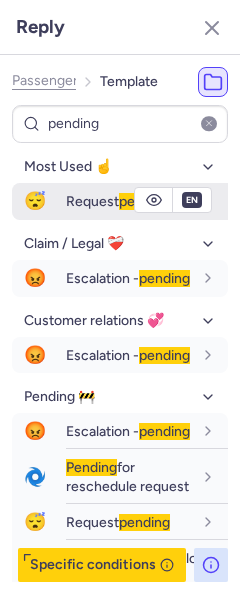 click on "Request  pending" at bounding box center [118, 201] 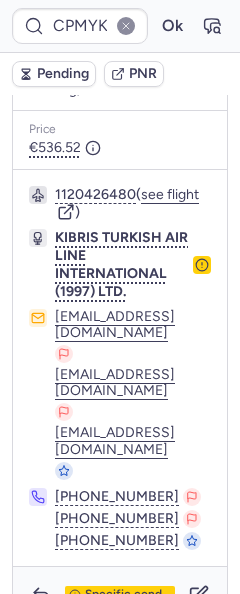 click on "Pending" at bounding box center [63, 74] 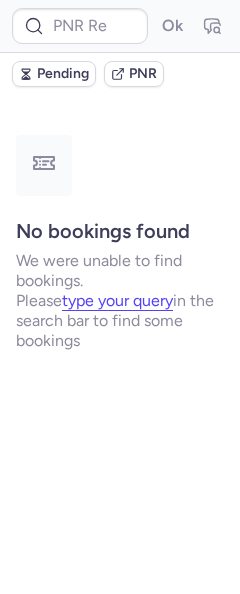 scroll, scrollTop: 0, scrollLeft: 0, axis: both 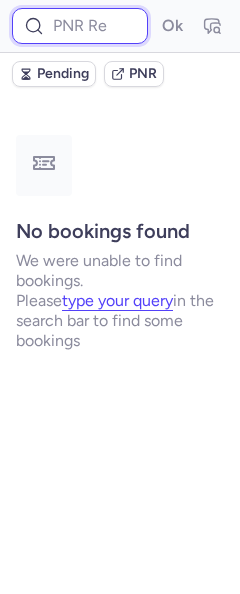 click at bounding box center [80, 26] 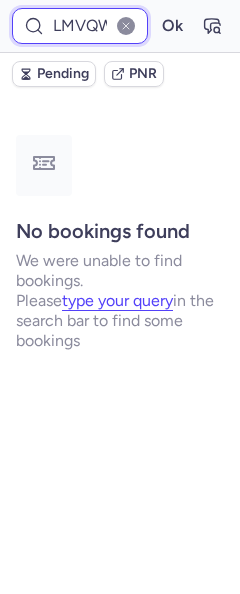 scroll, scrollTop: 0, scrollLeft: 16, axis: horizontal 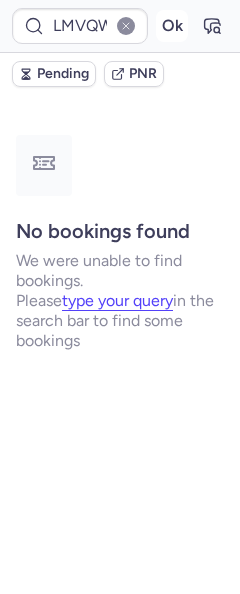 click on "Ok" at bounding box center (172, 26) 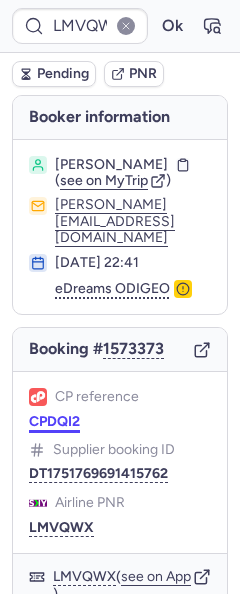 click on "CPDQI2" at bounding box center (54, 422) 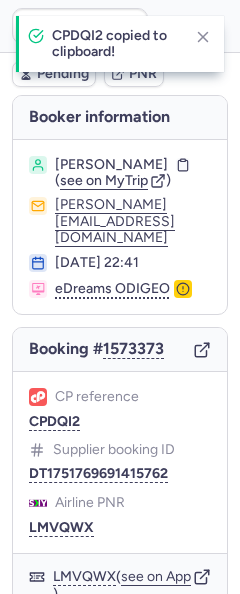 type on "CPDQI2" 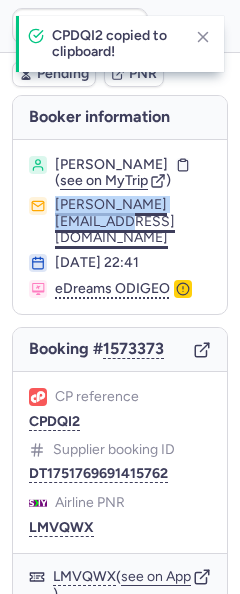 drag, startPoint x: 27, startPoint y: 230, endPoint x: 195, endPoint y: 230, distance: 168 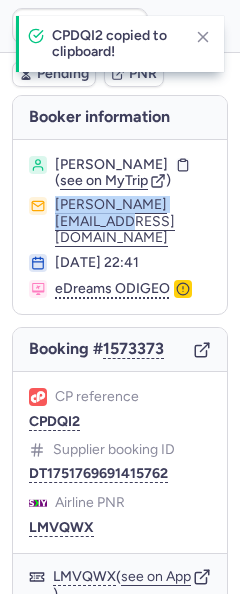 copy on "[PERSON_NAME][EMAIL_ADDRESS][DOMAIN_NAME]" 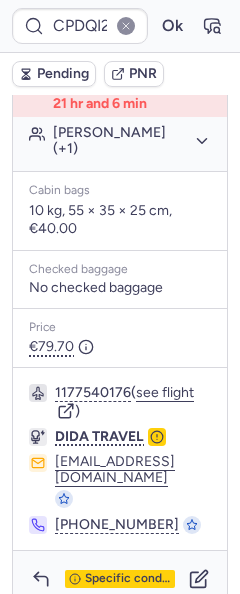 scroll, scrollTop: 660, scrollLeft: 0, axis: vertical 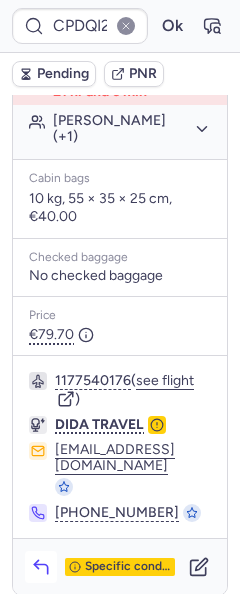 click 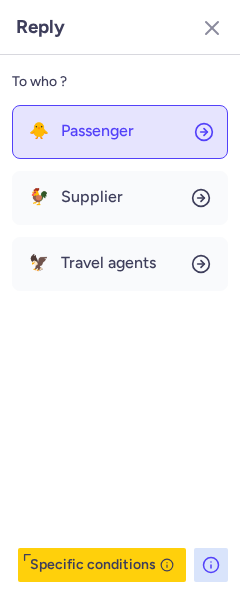 click on "Passenger" at bounding box center (97, 131) 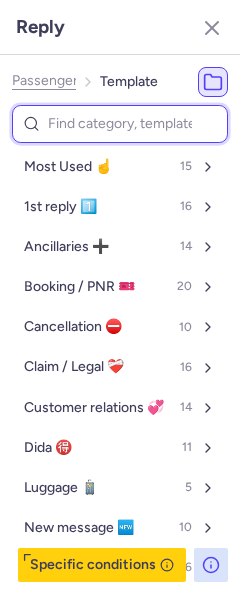 click at bounding box center (120, 124) 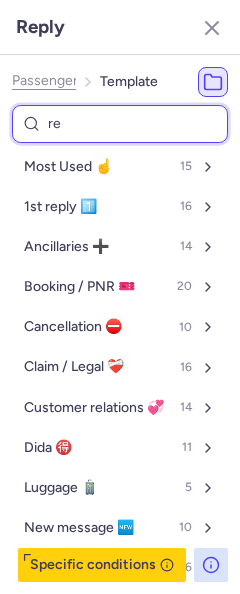 type on "ref" 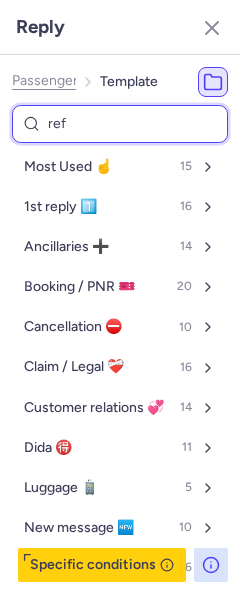 select on "en" 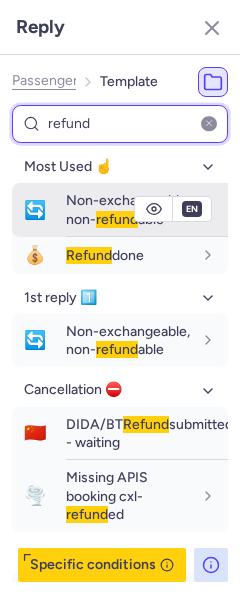 type on "refund" 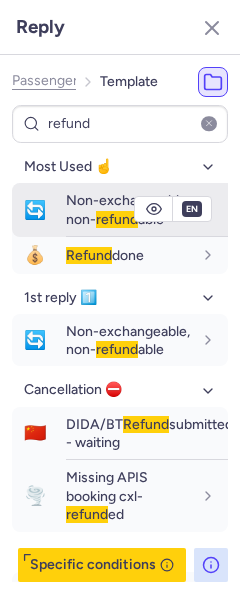 click on "🔄" at bounding box center [35, 210] 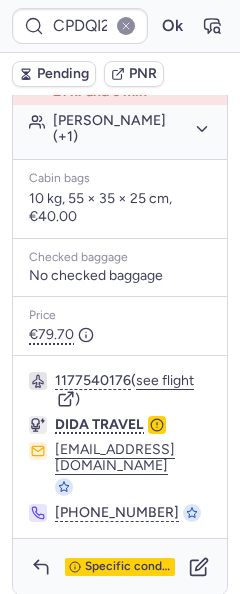 type on "CPMYKB" 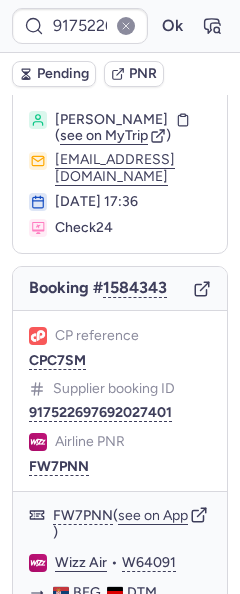 scroll, scrollTop: 200, scrollLeft: 0, axis: vertical 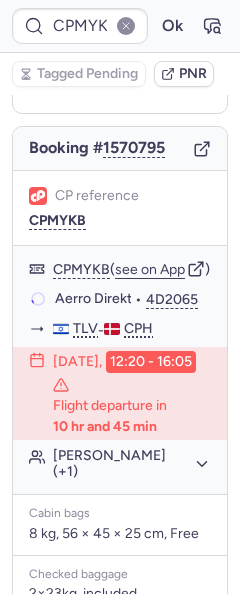 type on "CPOQLY" 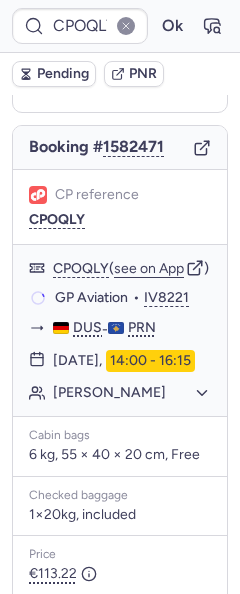 scroll, scrollTop: 182, scrollLeft: 0, axis: vertical 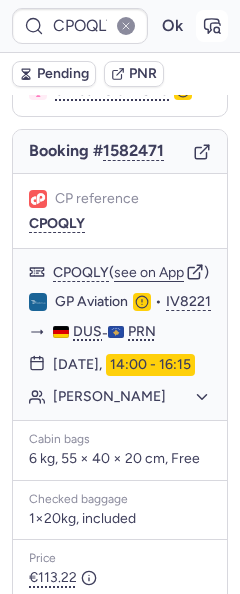 click 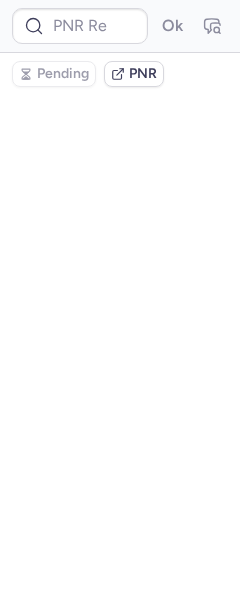 type on "CPOQLY" 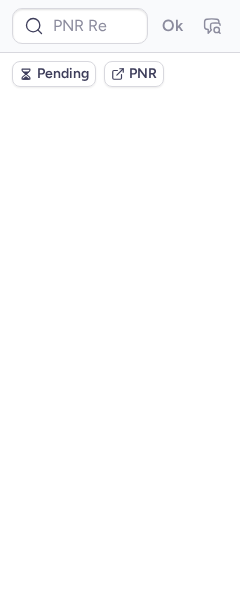 scroll, scrollTop: 0, scrollLeft: 0, axis: both 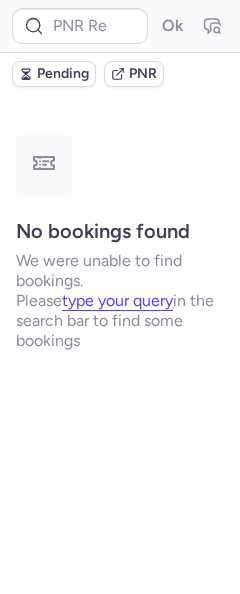 type on "CPMYKB" 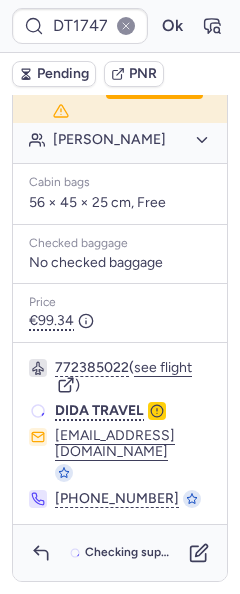 scroll, scrollTop: 599, scrollLeft: 0, axis: vertical 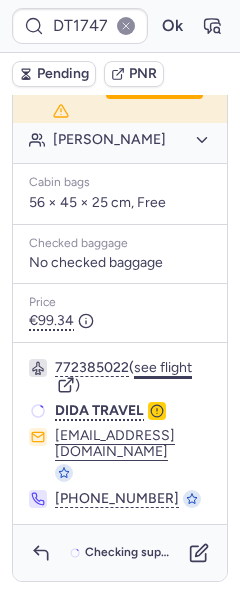 click on "see flight" 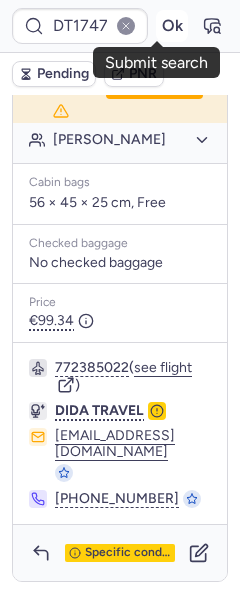 click on "Ok" at bounding box center (172, 26) 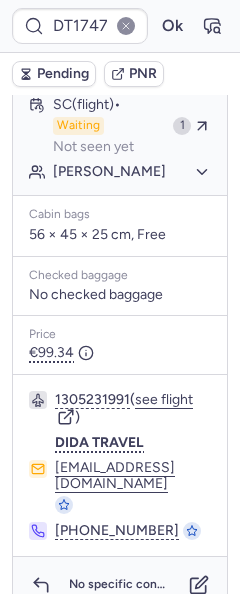 scroll, scrollTop: 599, scrollLeft: 0, axis: vertical 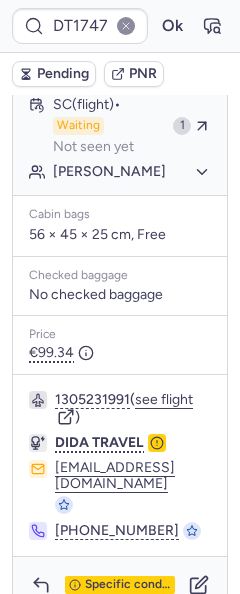 type on "CPMYKB" 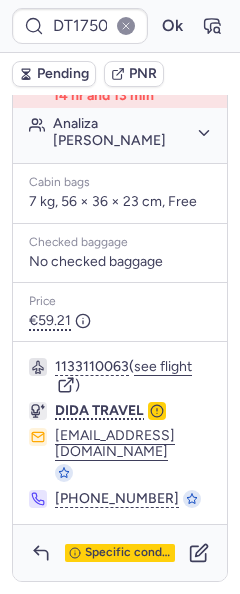 scroll, scrollTop: 670, scrollLeft: 0, axis: vertical 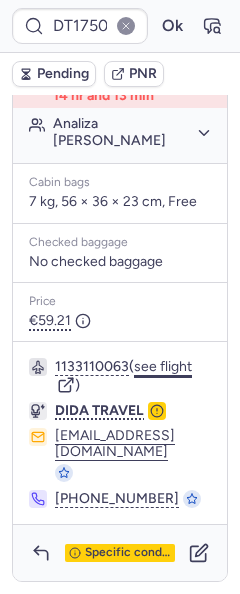 click on "see flight" 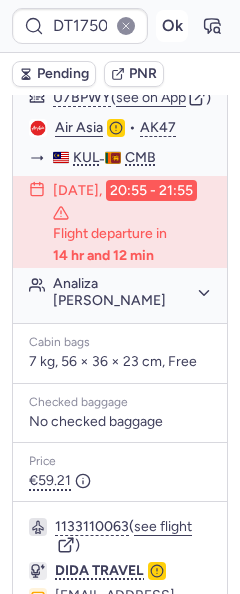 scroll, scrollTop: 470, scrollLeft: 0, axis: vertical 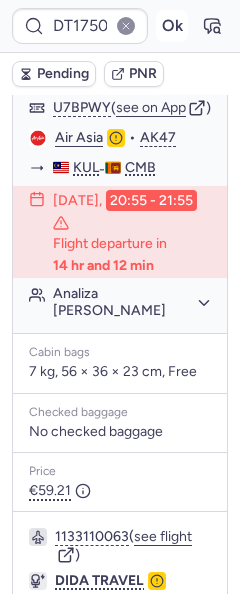 click on "Ok" at bounding box center [172, 26] 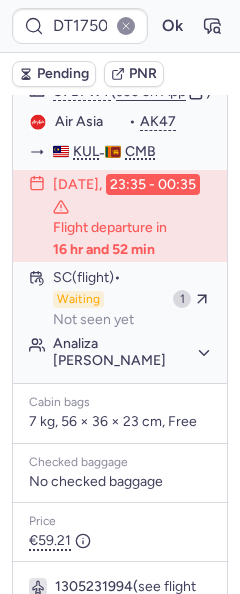 scroll, scrollTop: 470, scrollLeft: 0, axis: vertical 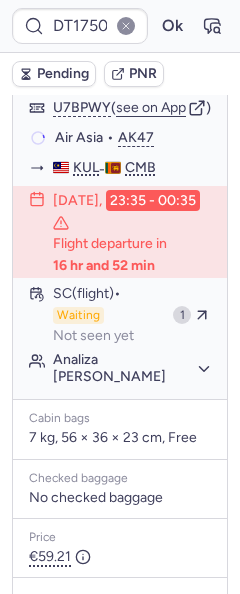 type on "CPC3VB" 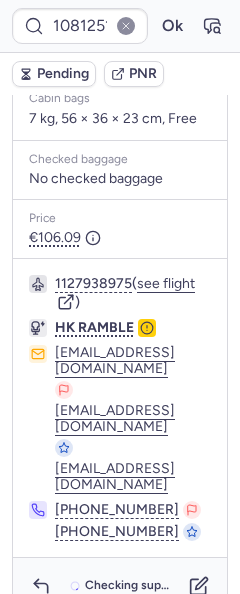 scroll, scrollTop: 770, scrollLeft: 0, axis: vertical 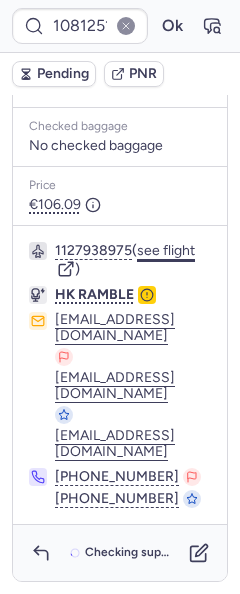 click on "see flight" 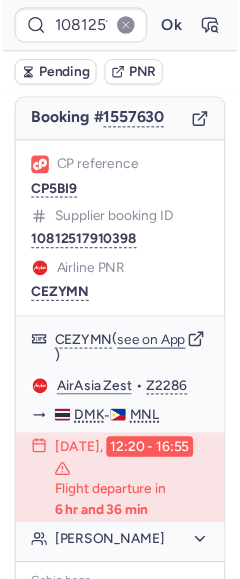 scroll, scrollTop: 170, scrollLeft: 0, axis: vertical 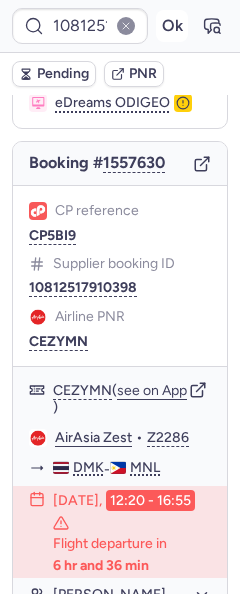 click on "Ok" at bounding box center [172, 26] 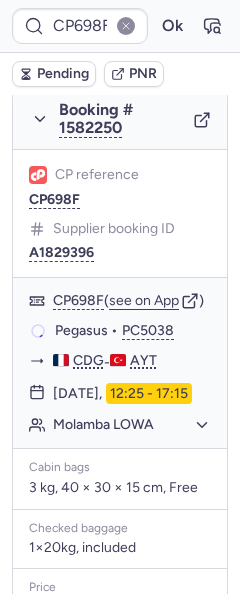 scroll, scrollTop: 433, scrollLeft: 0, axis: vertical 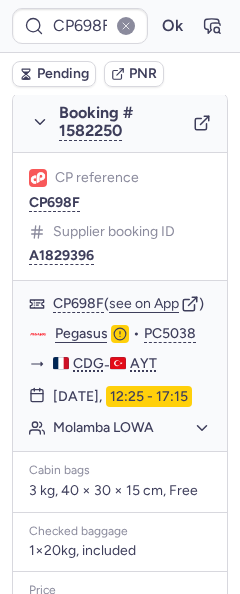 click on "Pending" at bounding box center [63, 74] 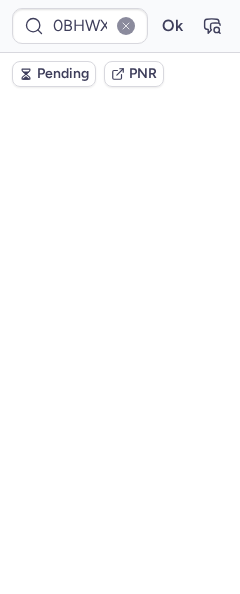 scroll, scrollTop: 0, scrollLeft: 0, axis: both 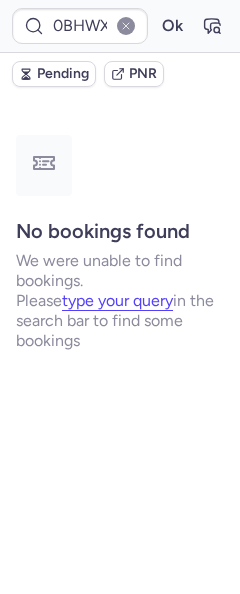 type on "CP698F" 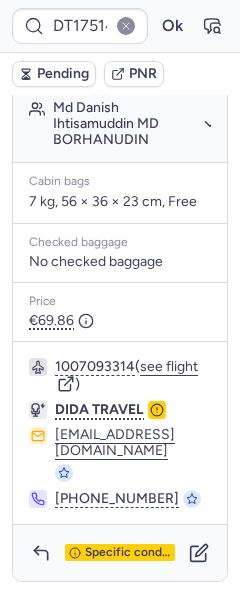 scroll, scrollTop: 719, scrollLeft: 0, axis: vertical 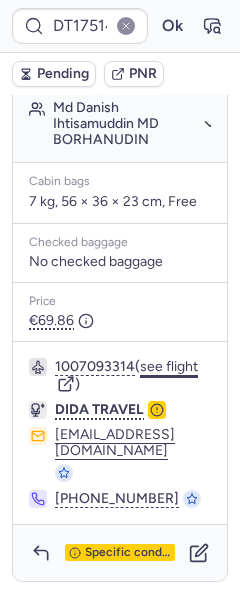 click on "see flight" 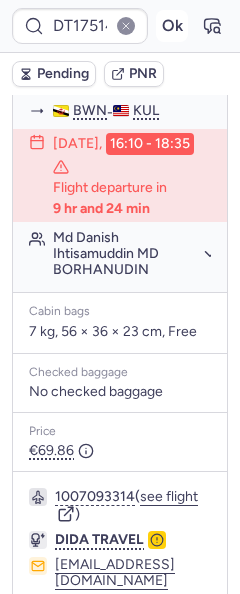 scroll, scrollTop: 419, scrollLeft: 0, axis: vertical 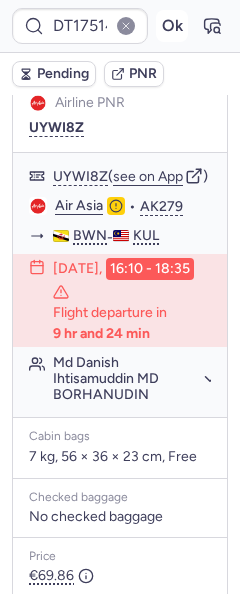 click on "Ok" at bounding box center (172, 26) 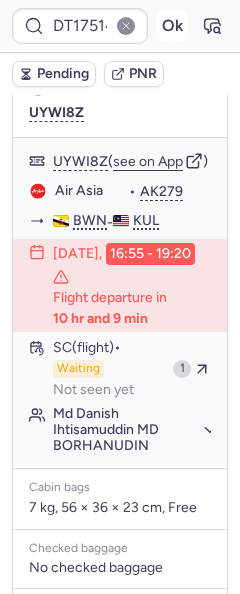 scroll, scrollTop: 419, scrollLeft: 0, axis: vertical 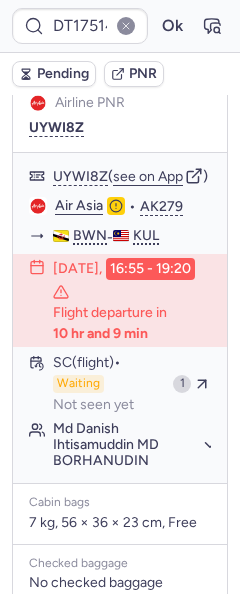 type on "CP698F" 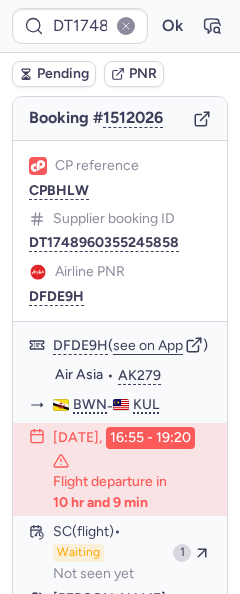 scroll, scrollTop: 212, scrollLeft: 0, axis: vertical 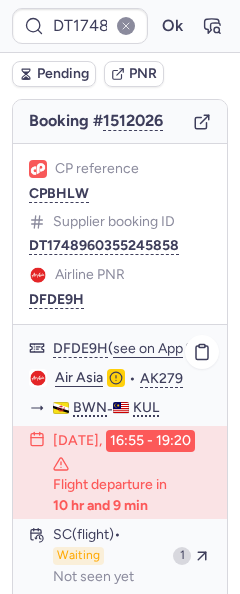 type on "CP698F" 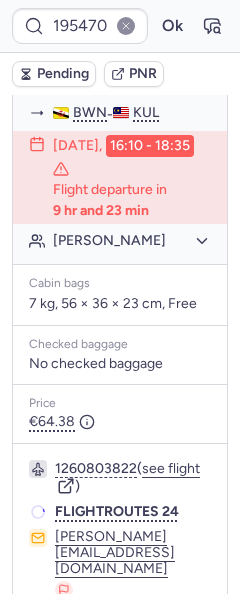 scroll, scrollTop: 604, scrollLeft: 0, axis: vertical 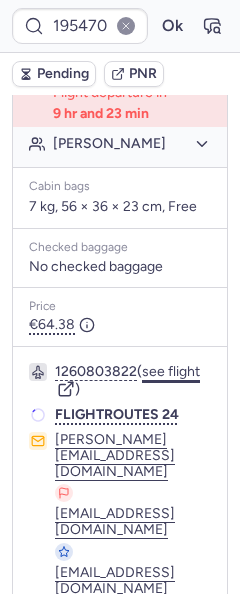 click on "see flight" 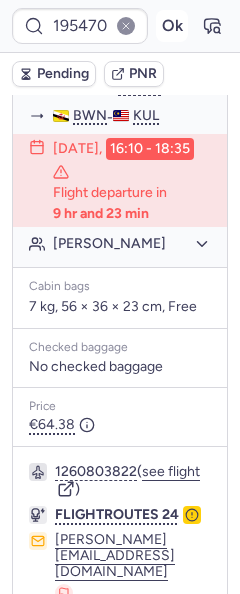 click on "Ok" at bounding box center (172, 26) 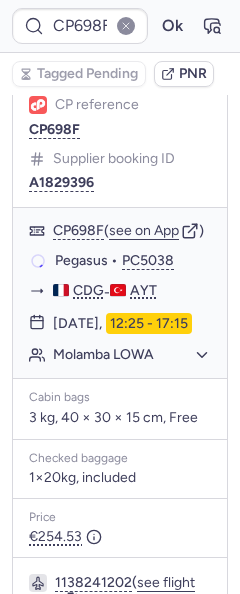 scroll, scrollTop: 504, scrollLeft: 0, axis: vertical 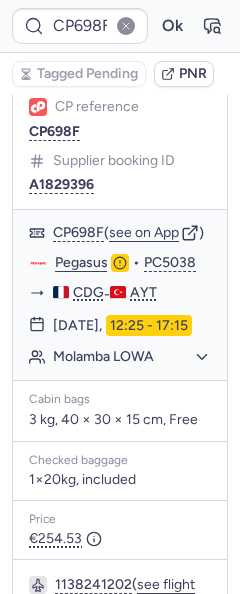type on "CPOQLY" 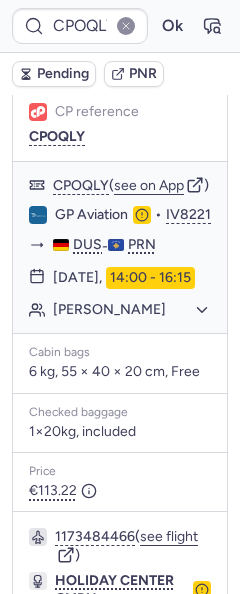scroll, scrollTop: 174, scrollLeft: 0, axis: vertical 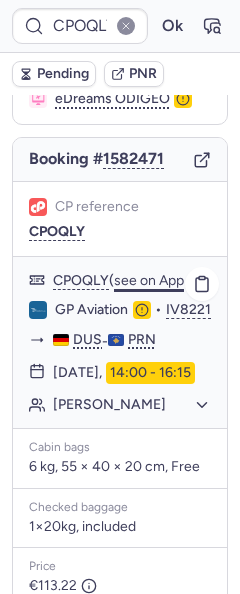 click on "see on App" 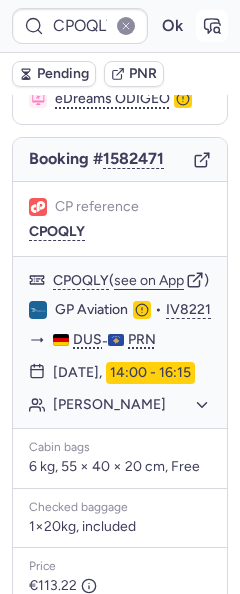 click 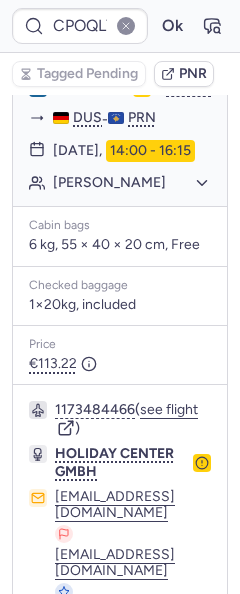 scroll, scrollTop: 574, scrollLeft: 0, axis: vertical 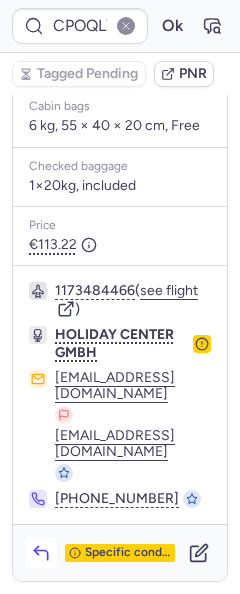 click 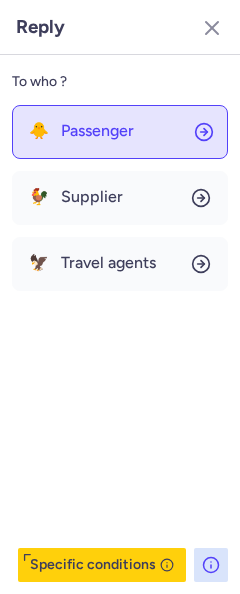 click on "🐥 Passenger" 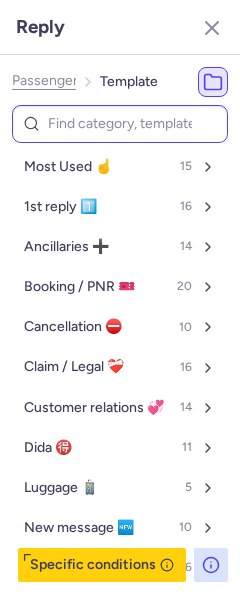 click at bounding box center (120, 124) 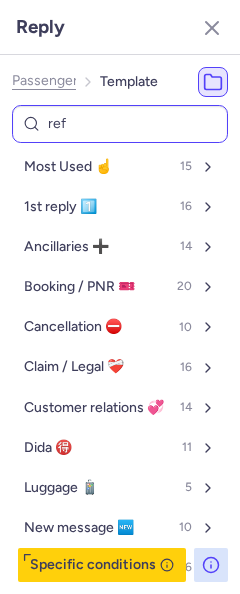 type on "refu" 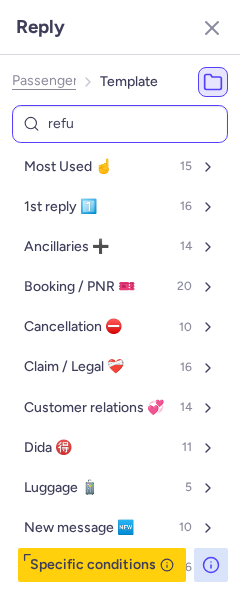 select on "de" 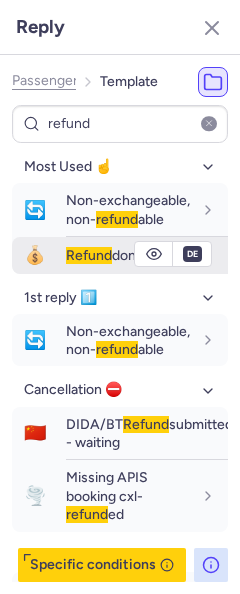 type on "refund" 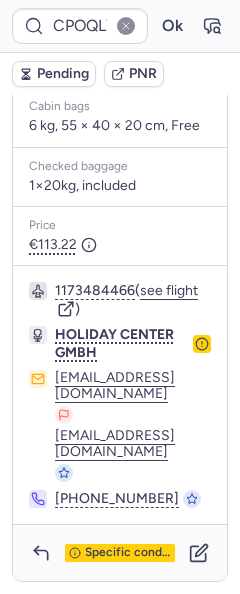 type on "CP698F" 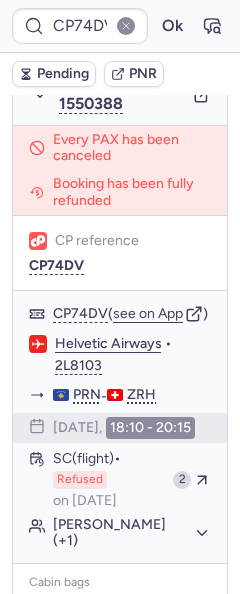 scroll, scrollTop: 1320, scrollLeft: 0, axis: vertical 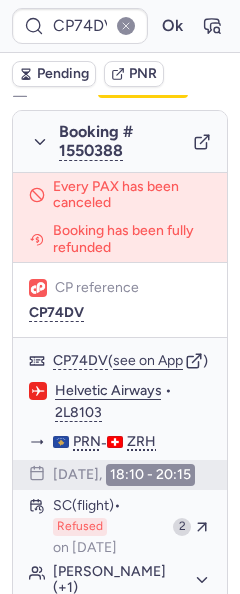 type on "CPMYKB" 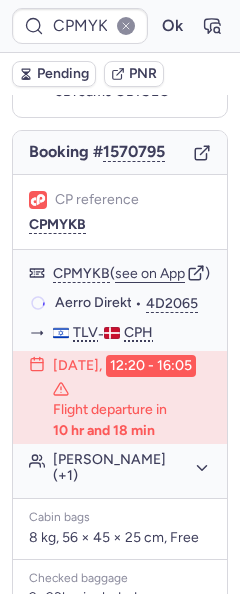 scroll, scrollTop: 194, scrollLeft: 0, axis: vertical 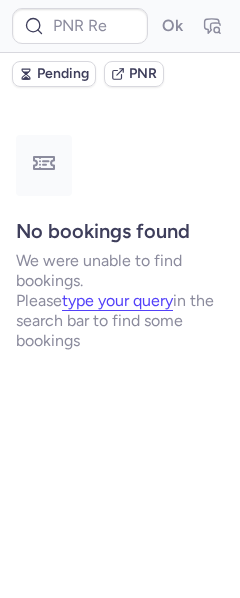 type on "CPUH7I" 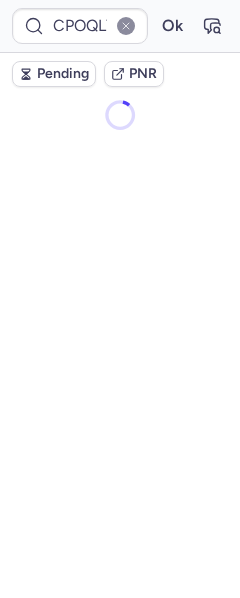 scroll, scrollTop: 0, scrollLeft: 0, axis: both 